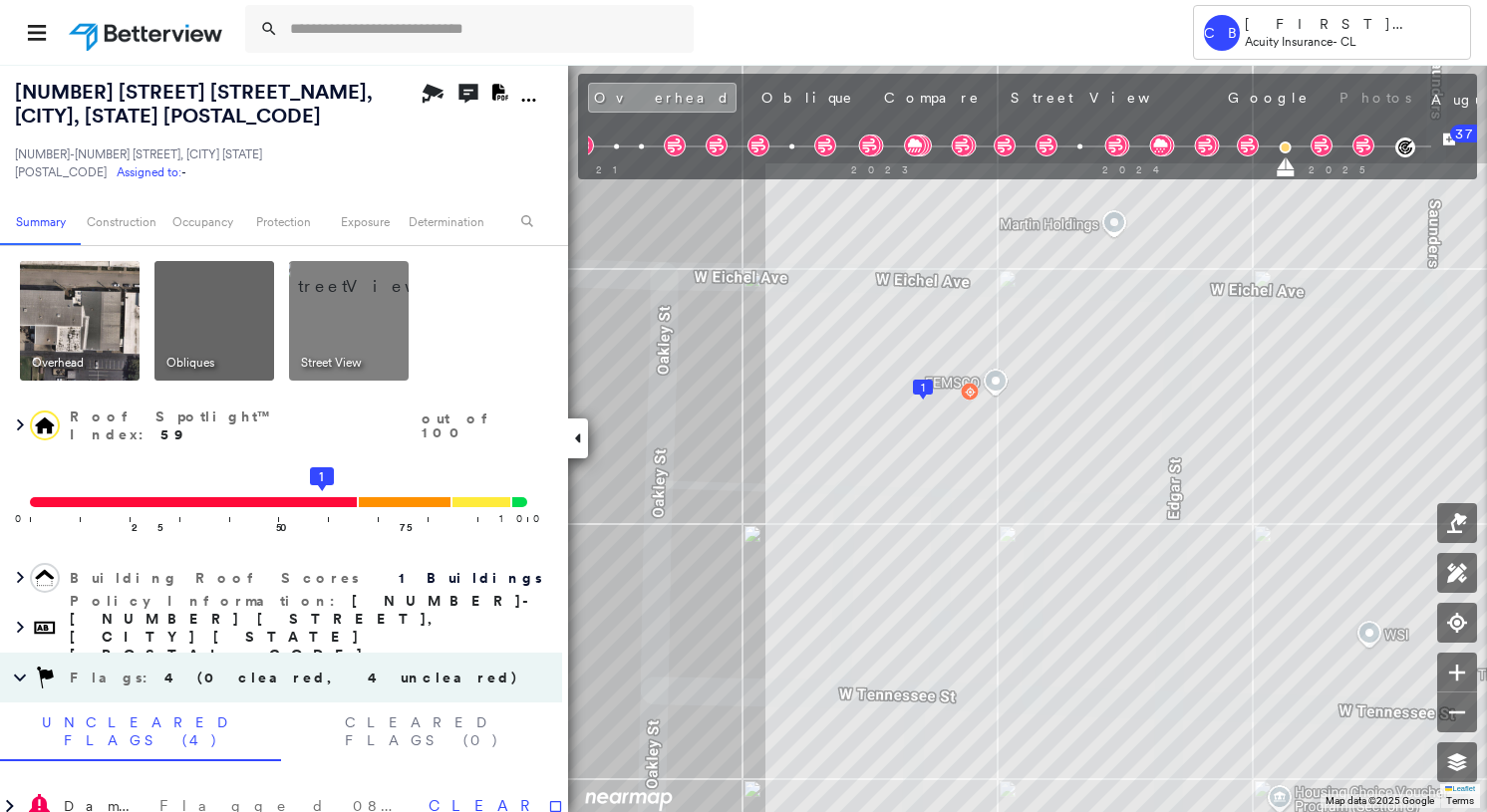 scroll, scrollTop: 0, scrollLeft: 0, axis: both 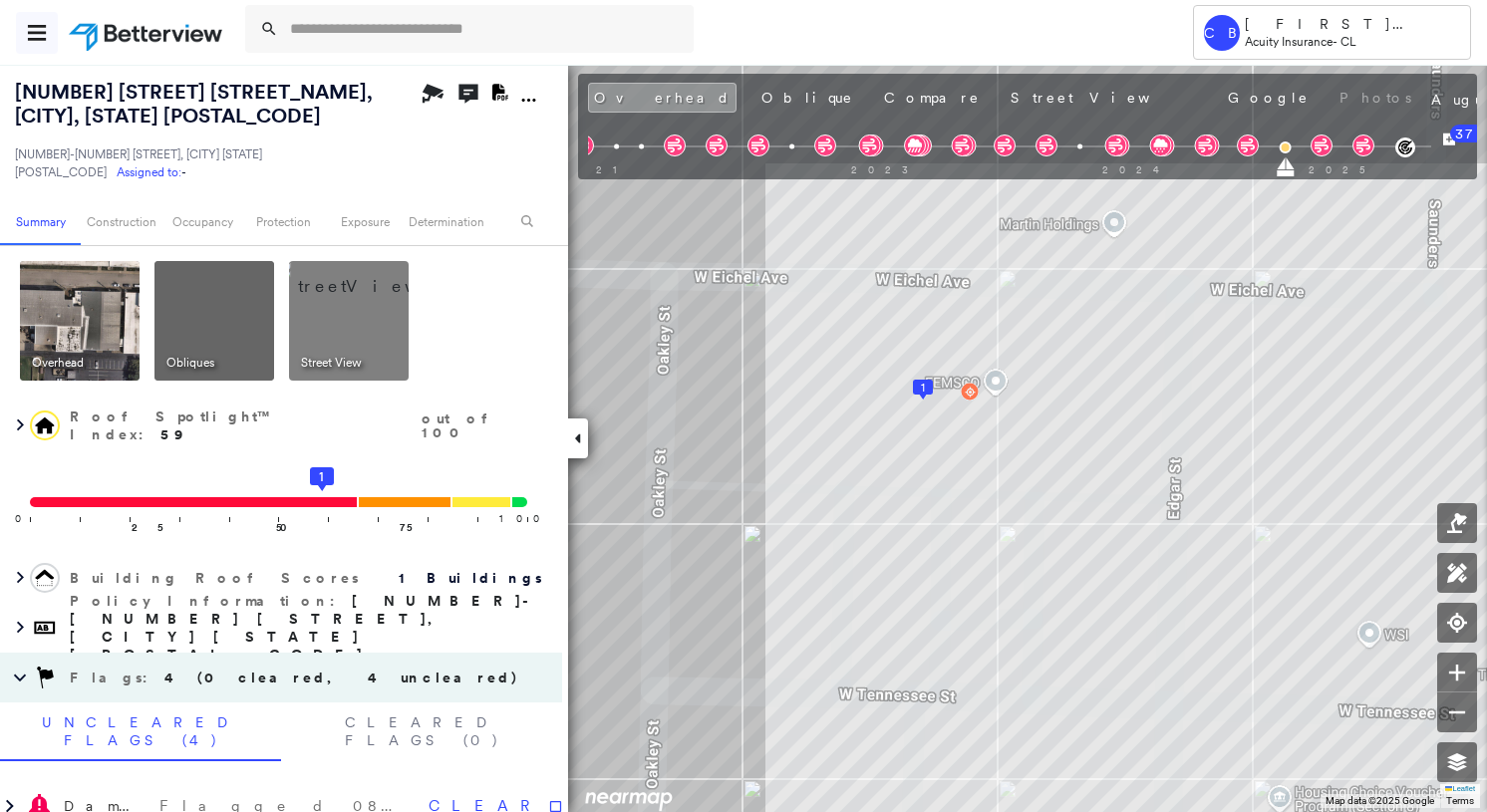click at bounding box center [37, 33] 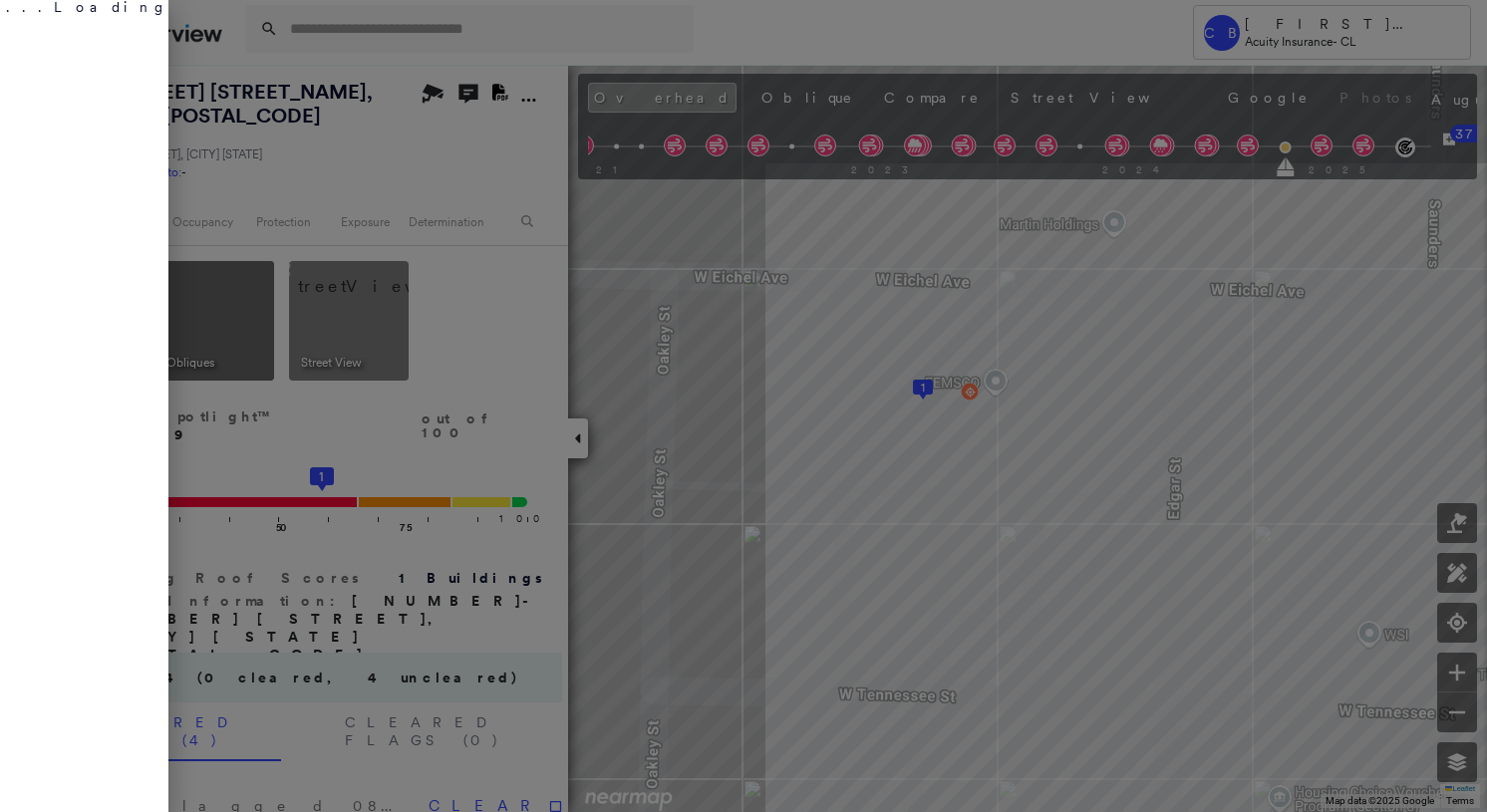 click at bounding box center (744, 406) 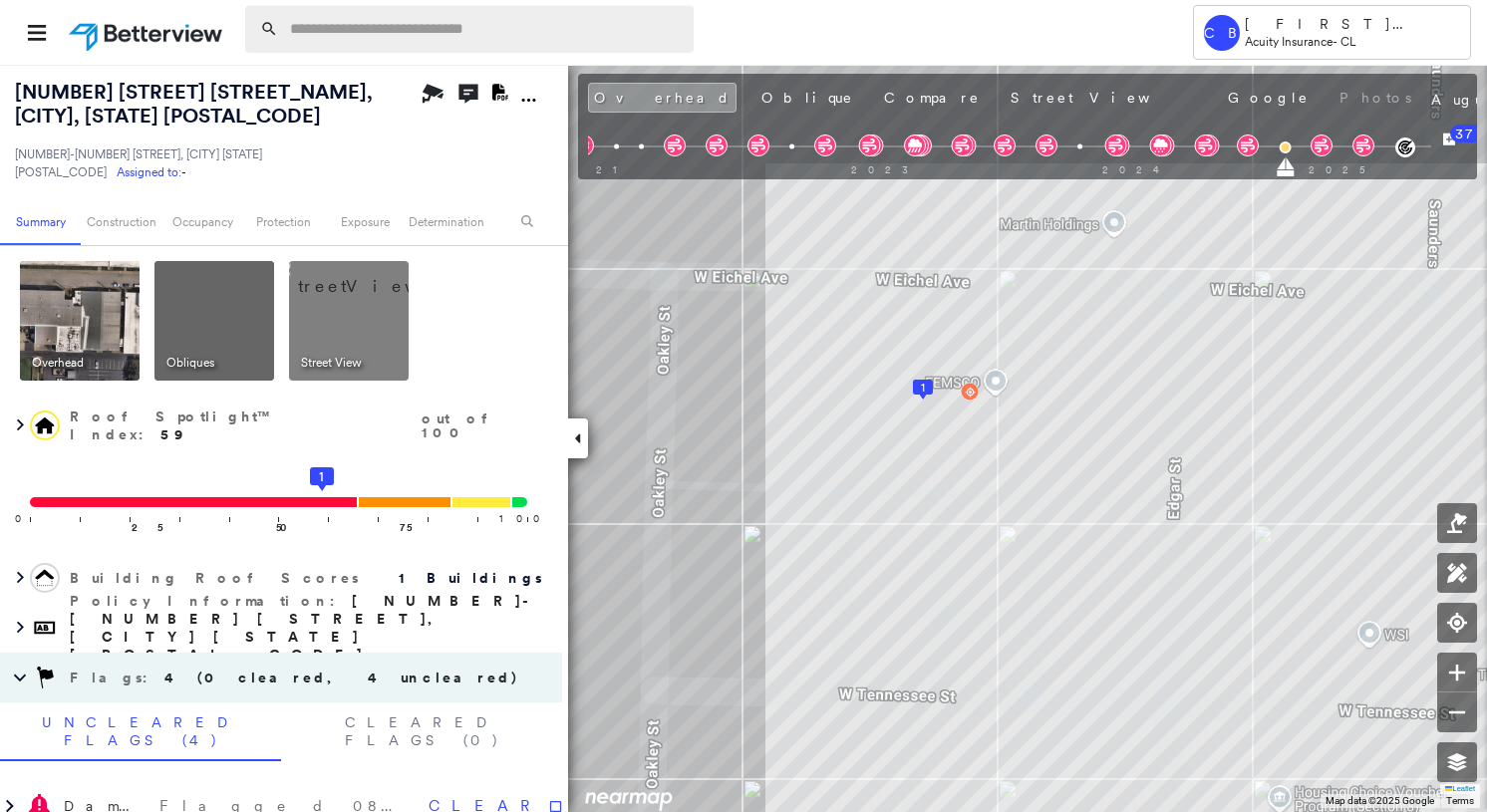 click at bounding box center (485, 29) 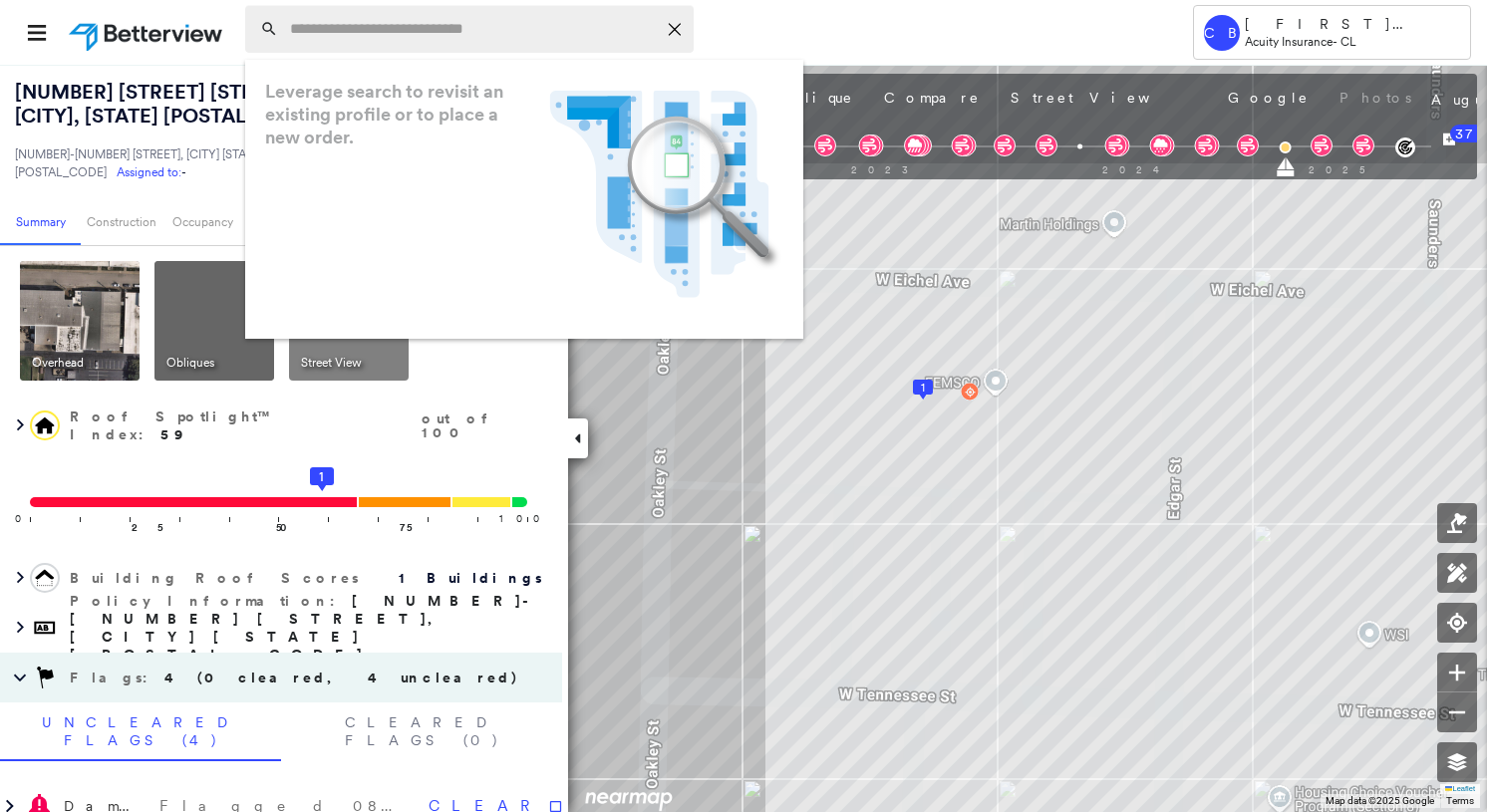 paste on "**********" 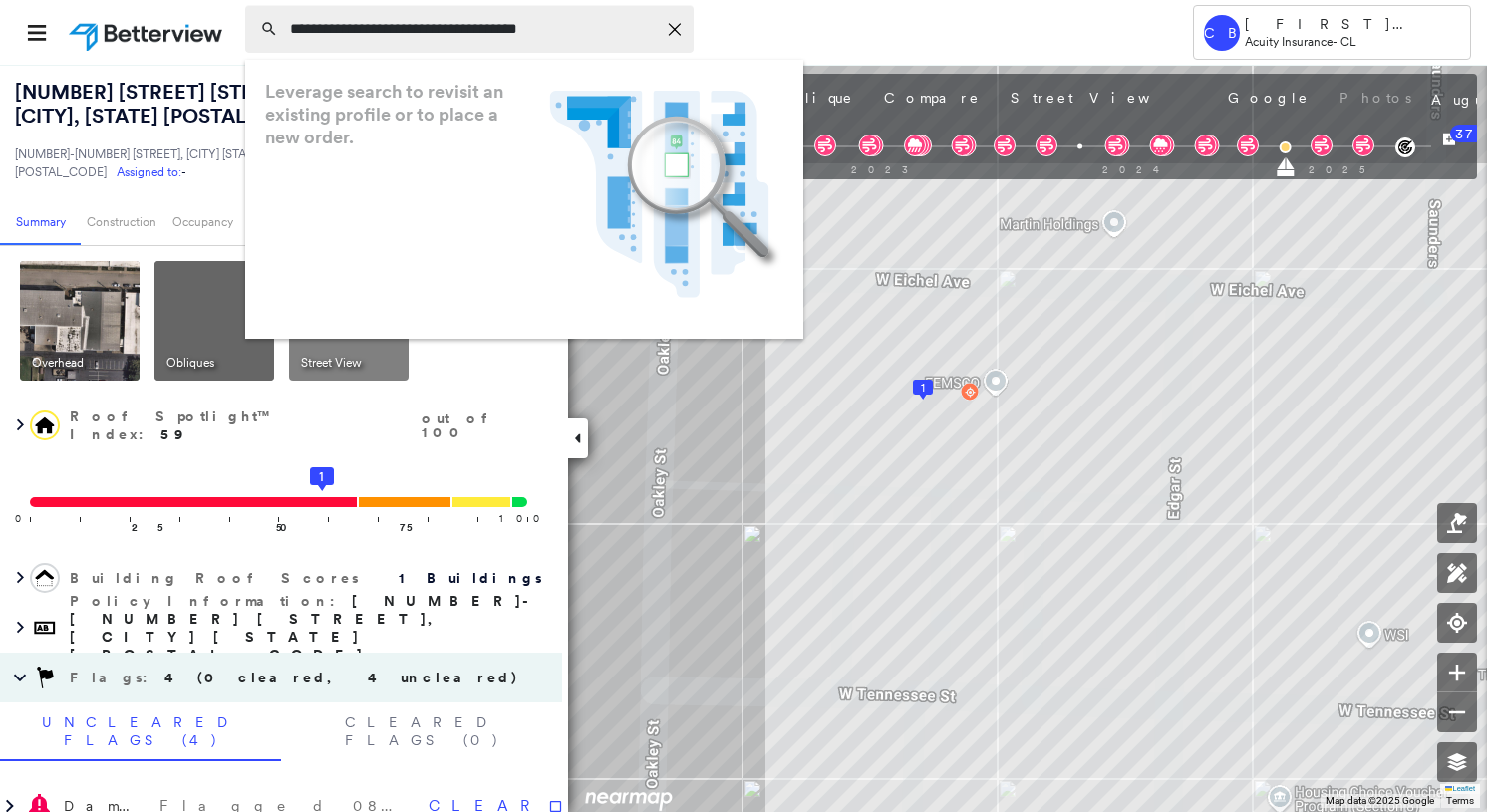 scroll, scrollTop: 0, scrollLeft: 22, axis: horizontal 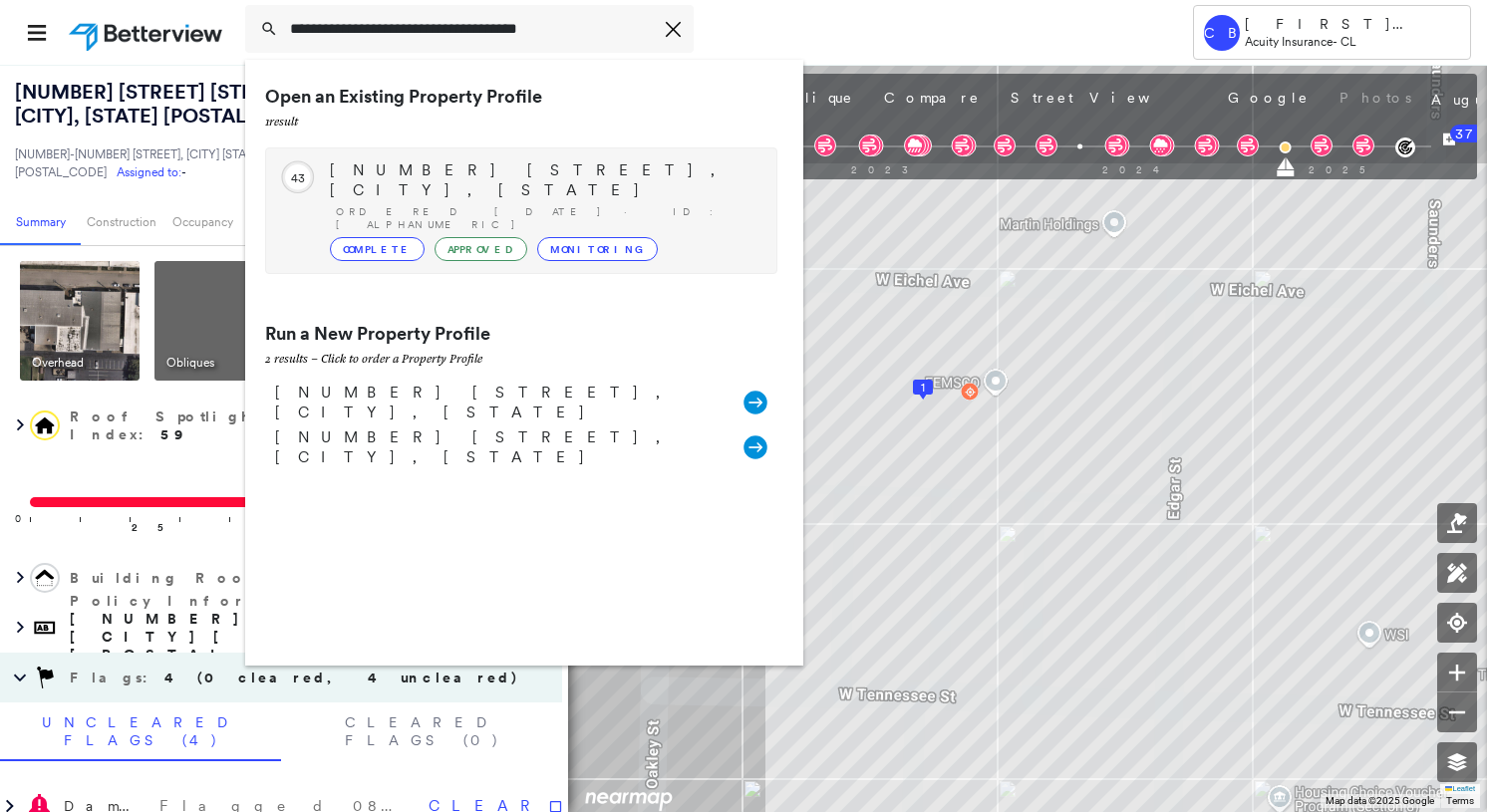 type on "**********" 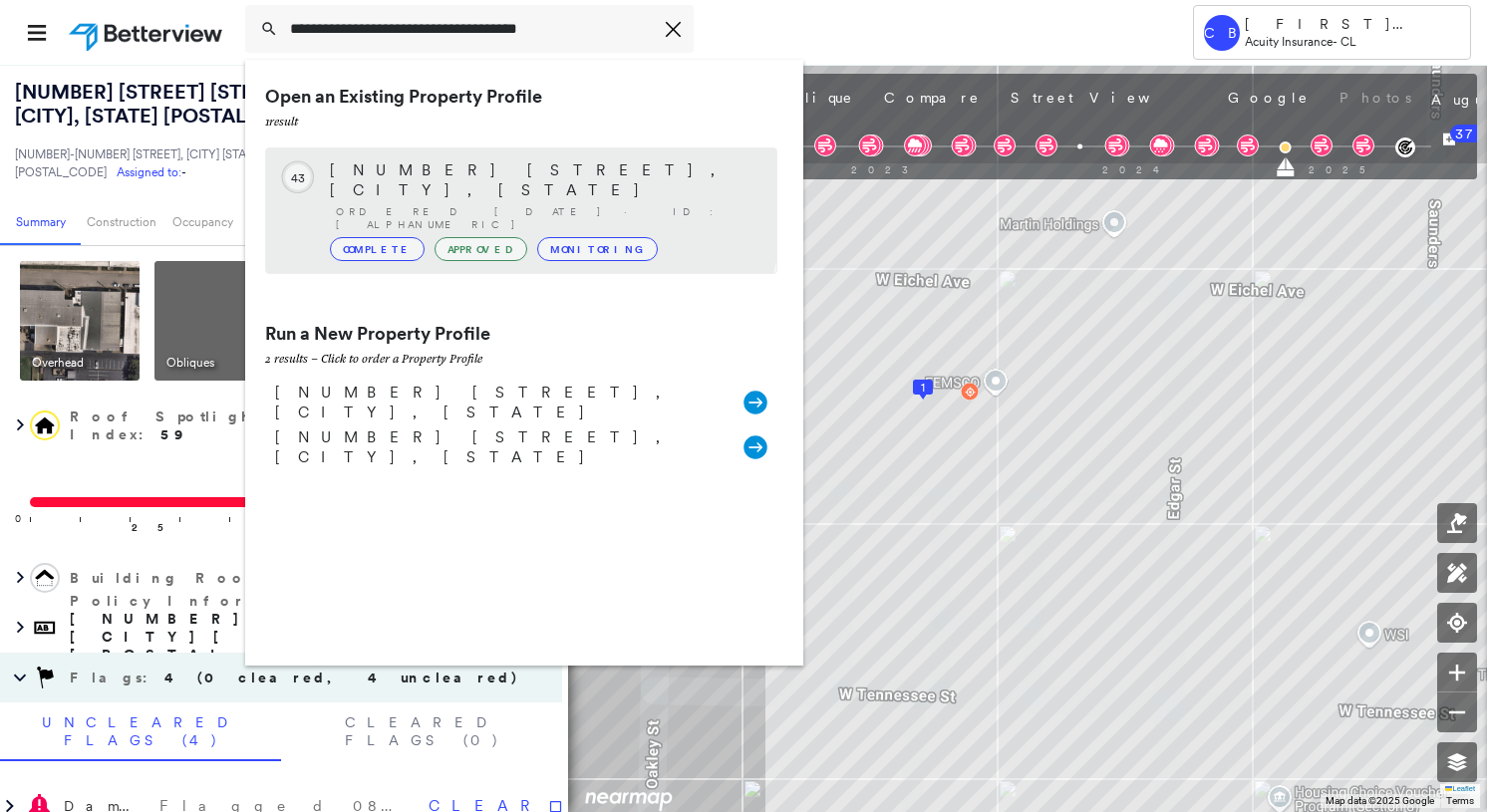 scroll, scrollTop: 0, scrollLeft: 0, axis: both 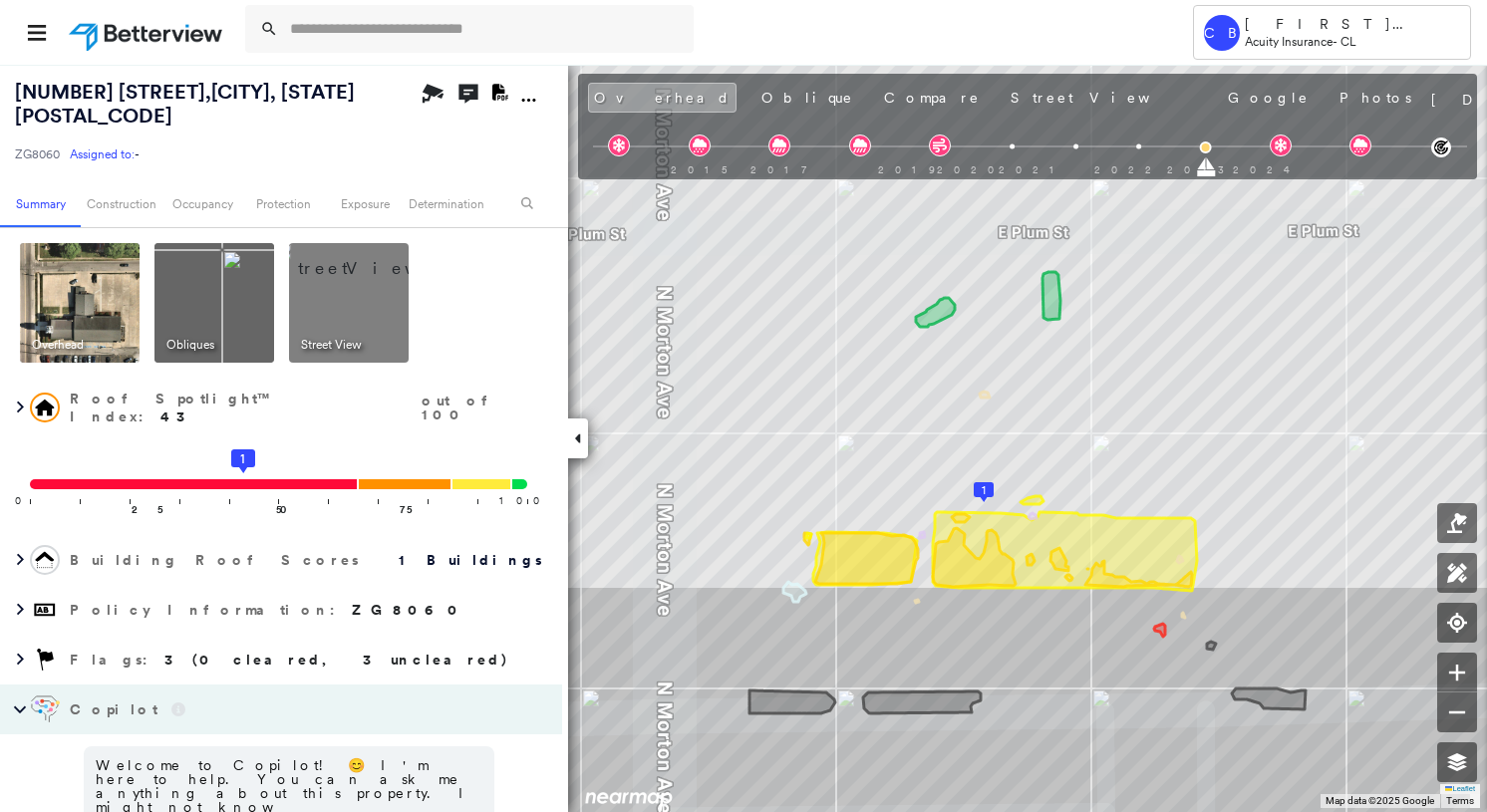 click 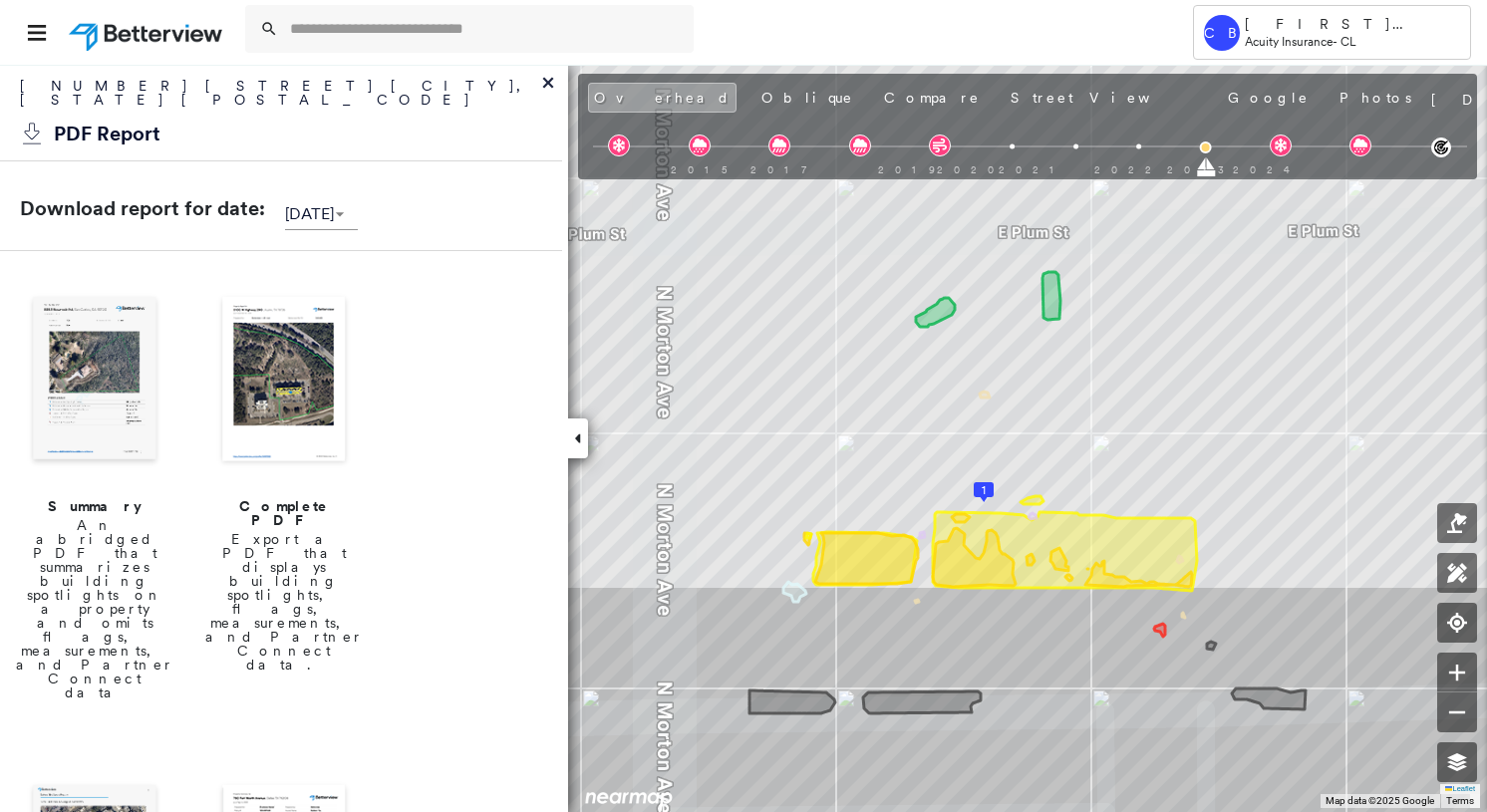 click at bounding box center [284, 381] 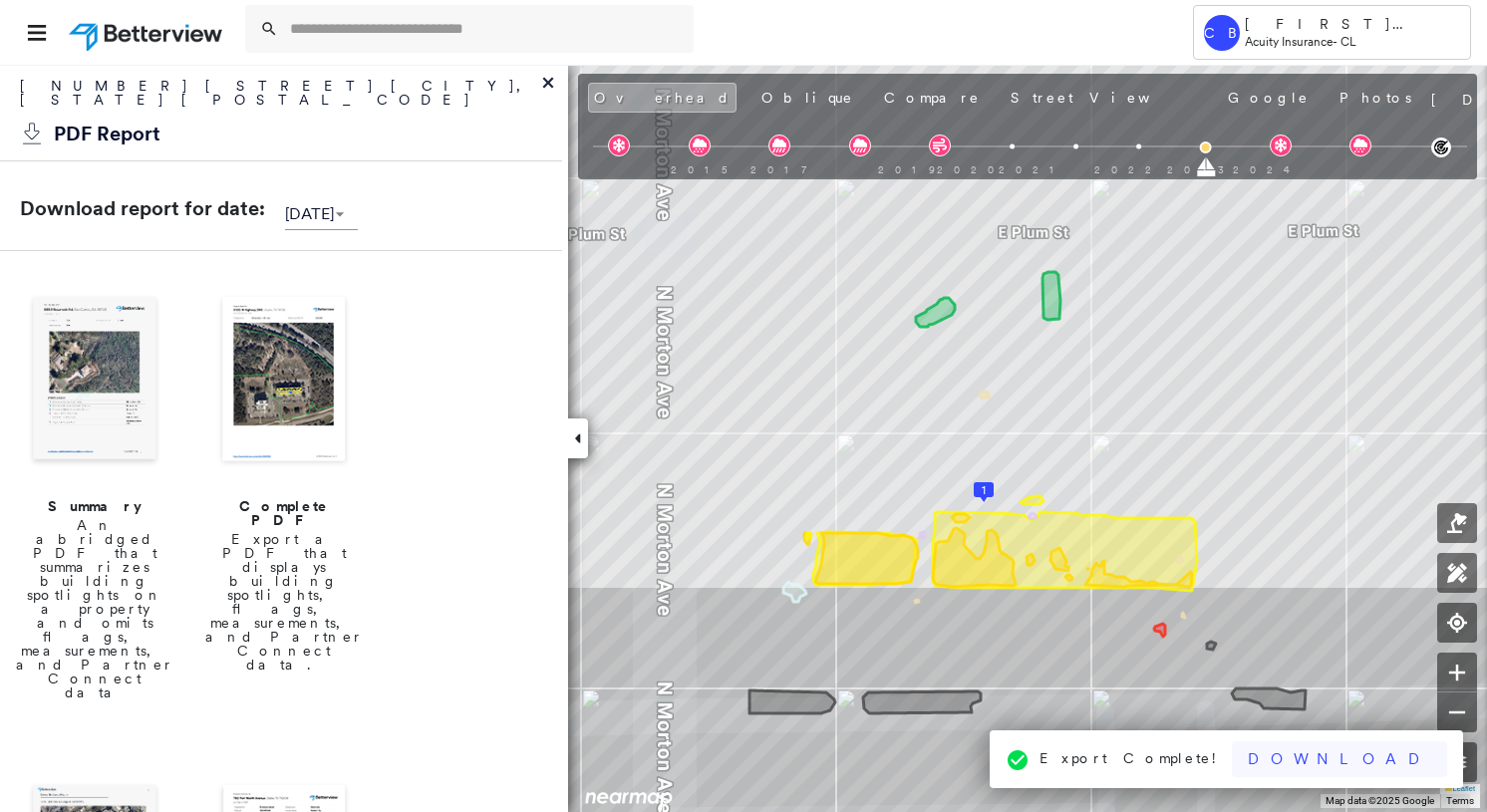 click on "Download" at bounding box center [1339, 759] 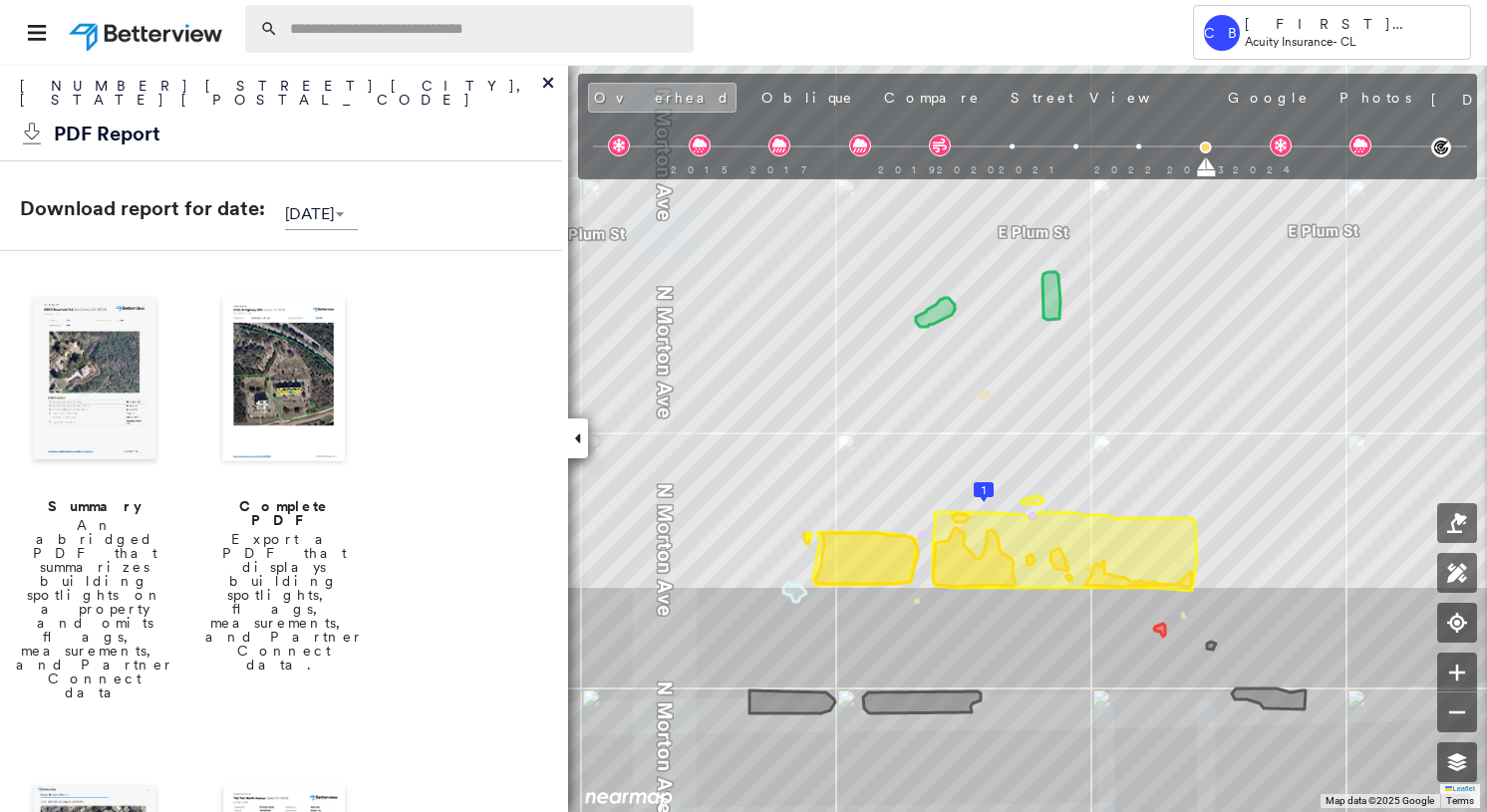 click at bounding box center (483, 29) 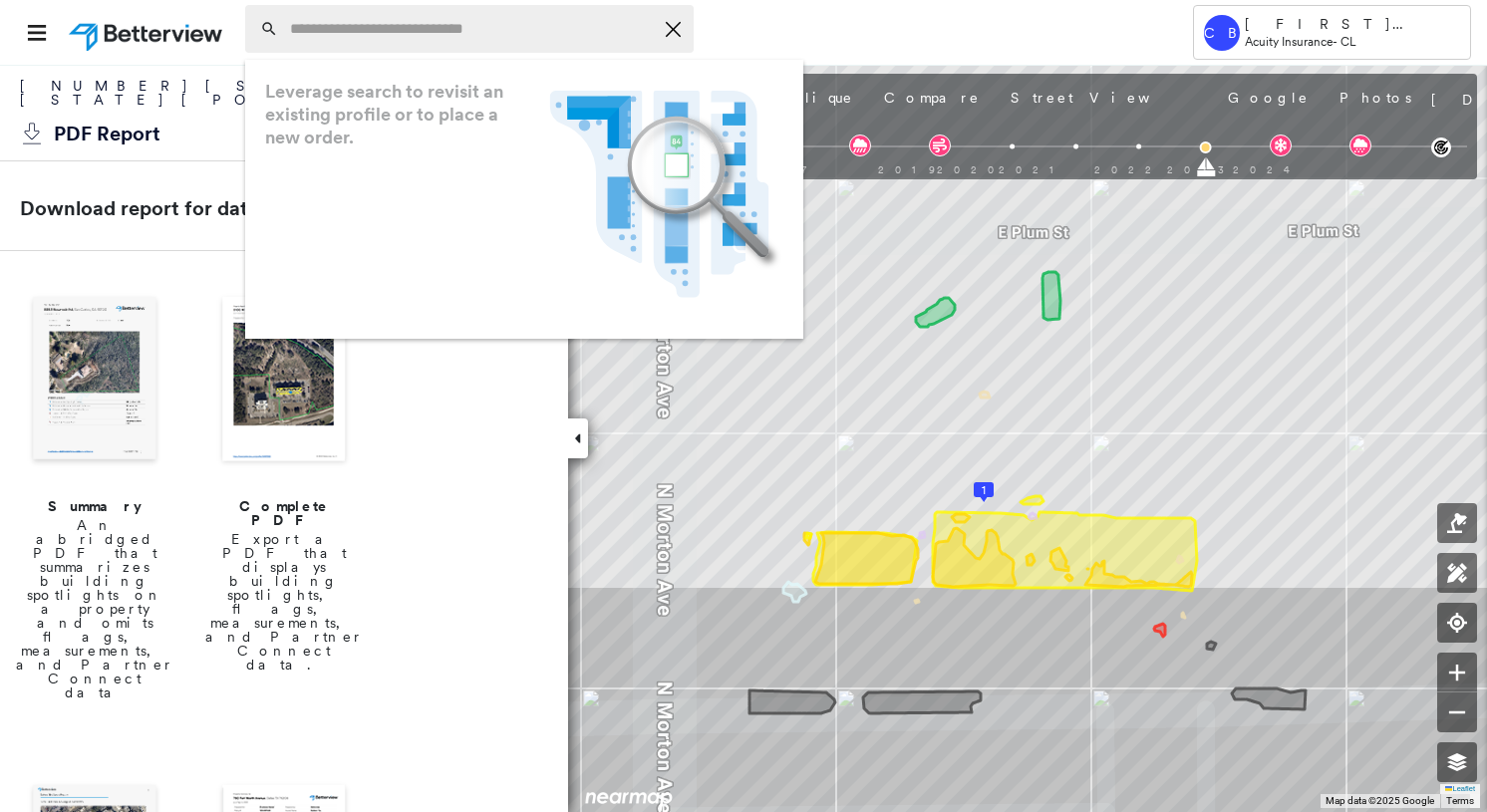 paste on "**********" 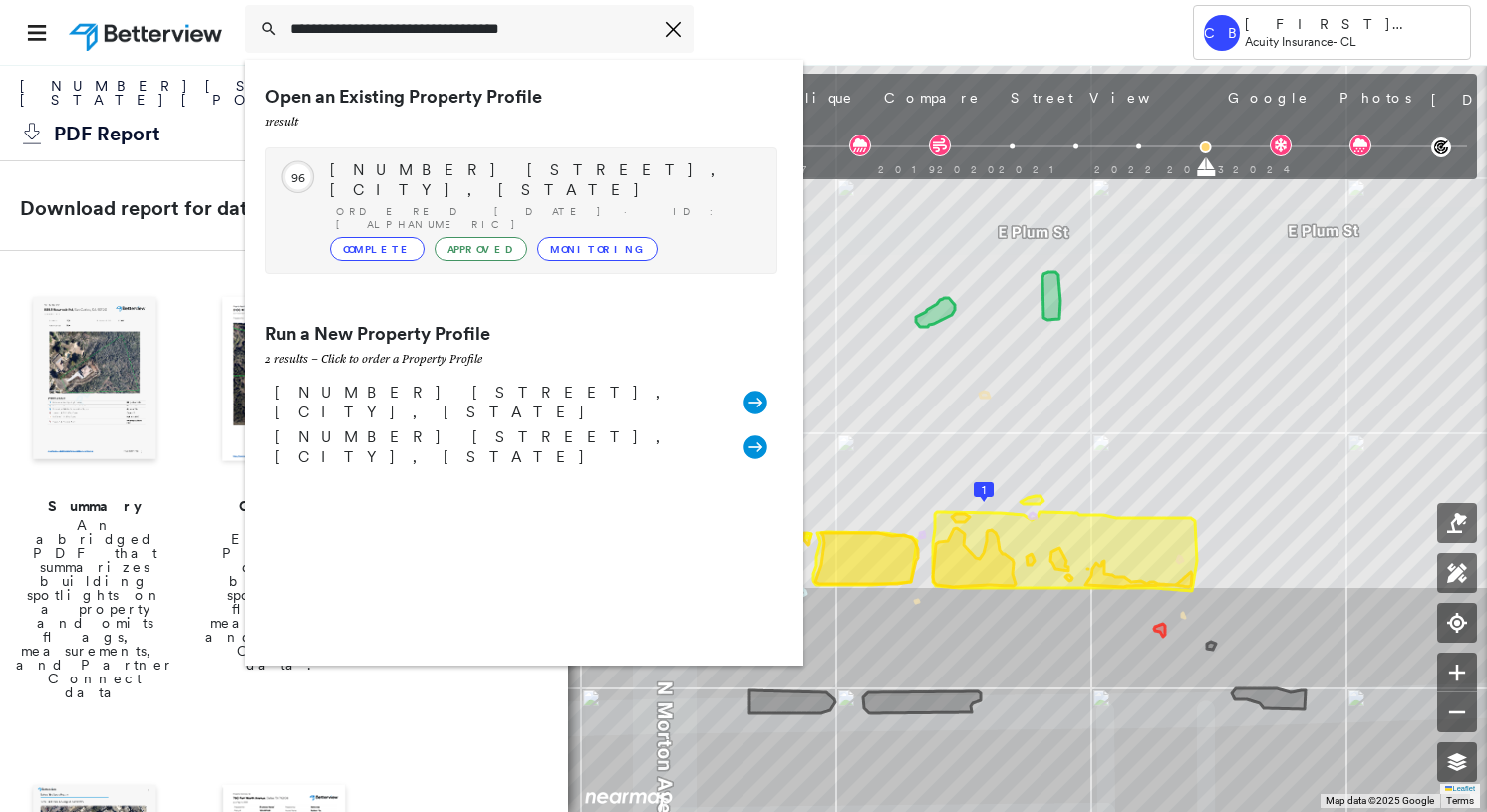 type on "**********" 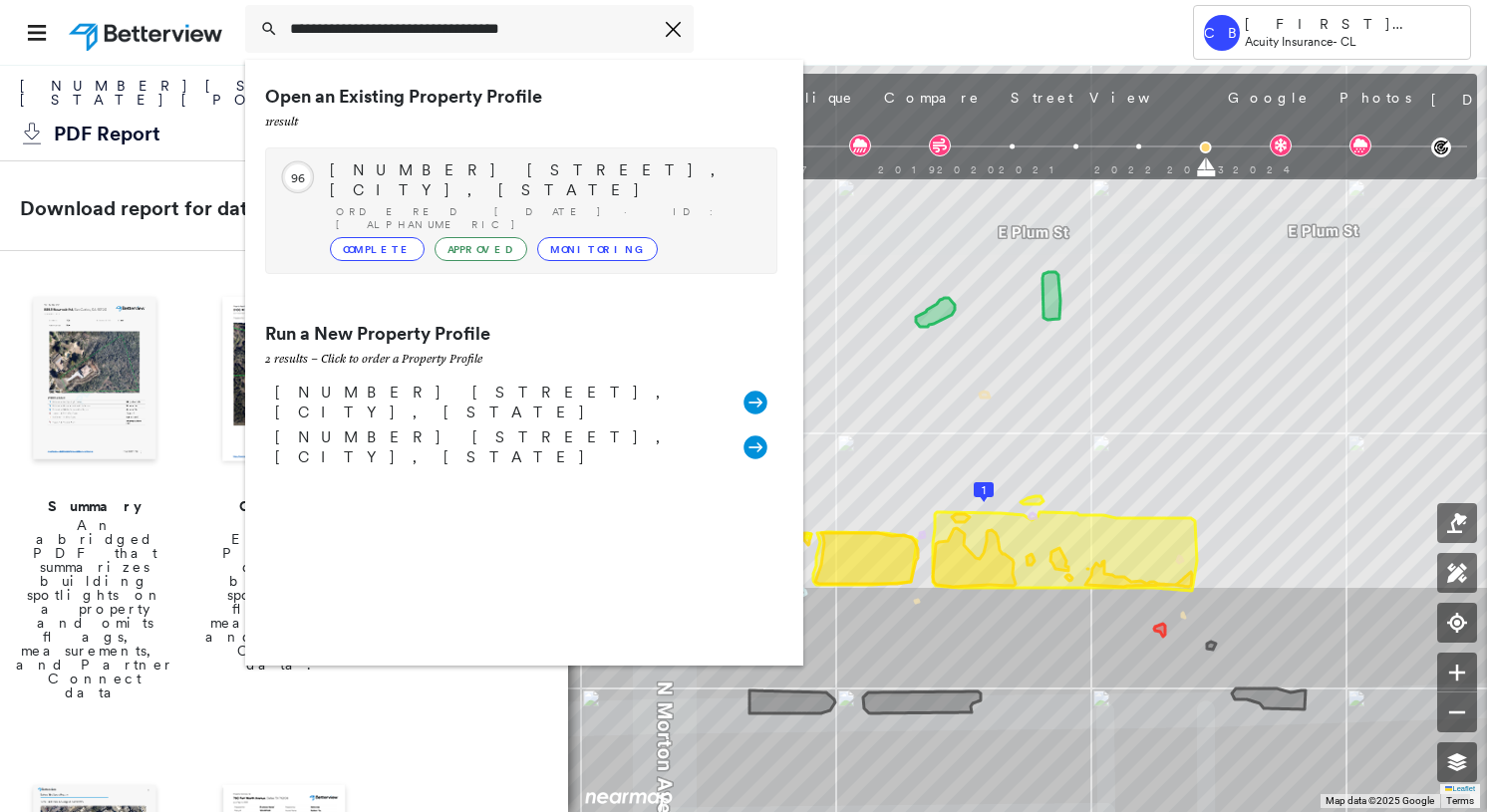 click on "[NUMBER] [STREET], [CITY], [STATE] Ordered [DATE] · ID: [ALPHANUMERIC] Complete Approved Monitoring" at bounding box center (543, 210) 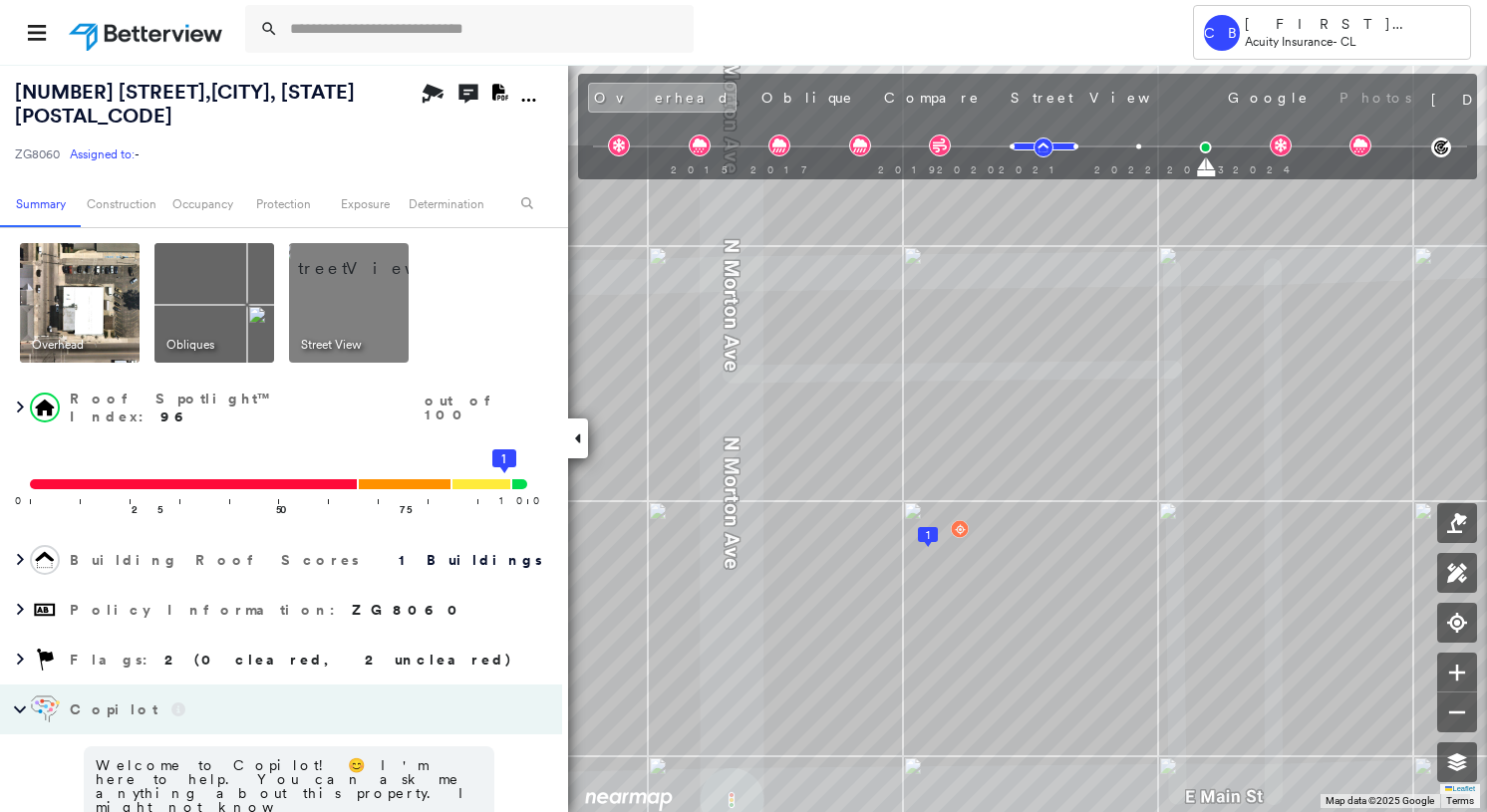 click 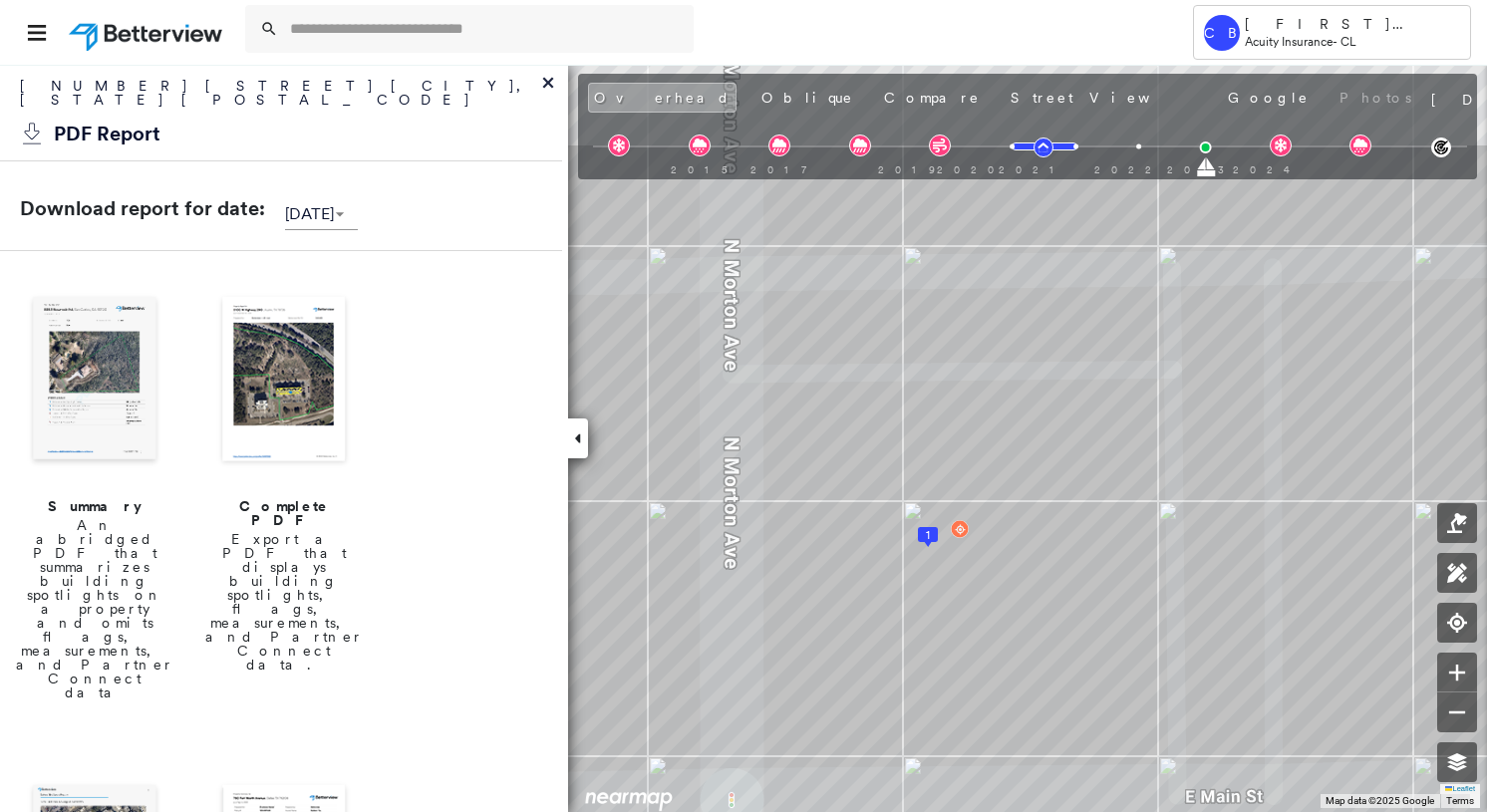 click on "Export a PDF that displays building spotlights, flags, measurements, and Partner Connect data." at bounding box center (284, 602) 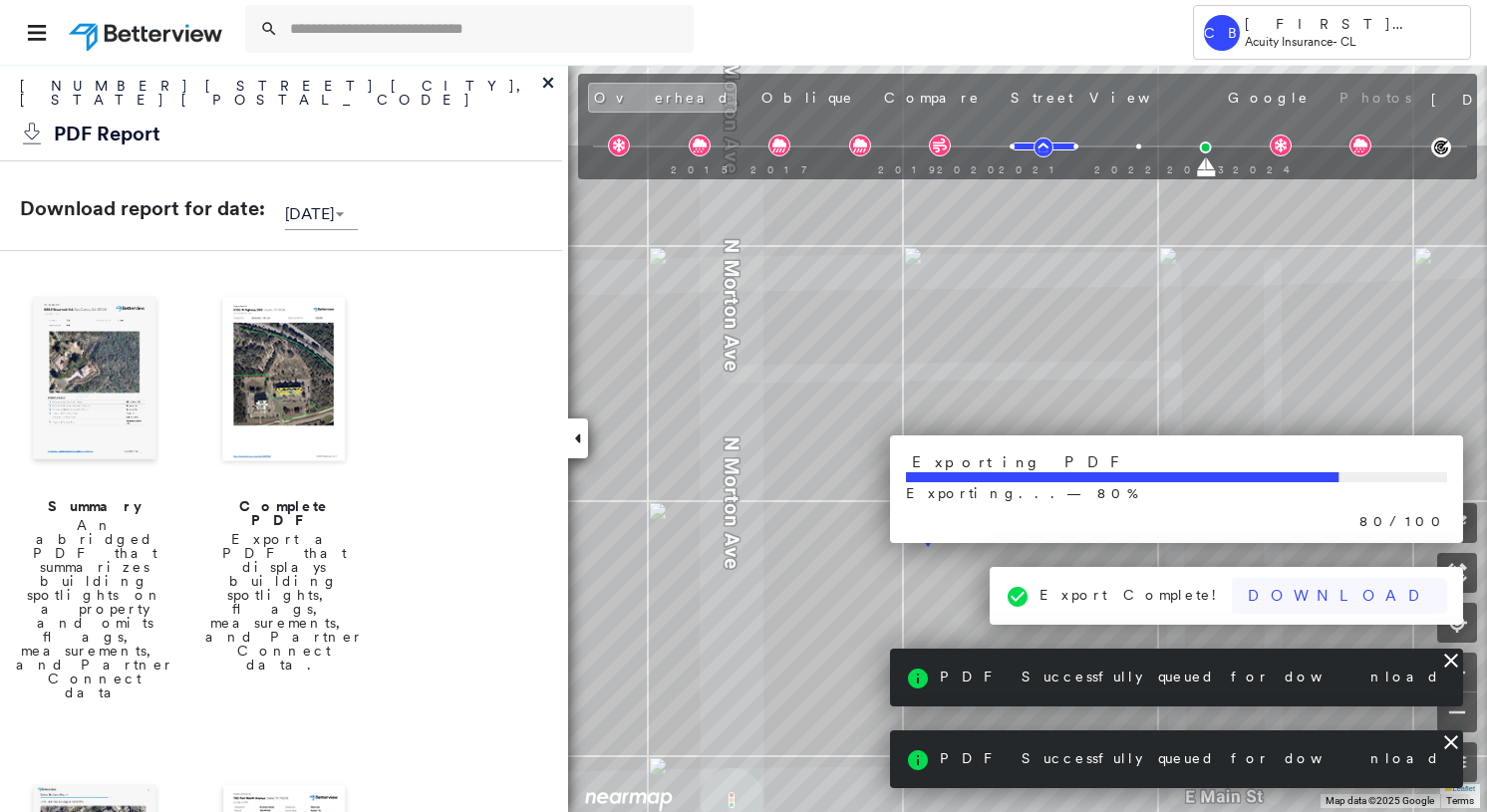 click on "Exporting PDF Exporting...  —  80 % 80 / 100 Export Complete! Download PDF Successfully queued for download PDF Successfully queued for download" at bounding box center [1177, 612] 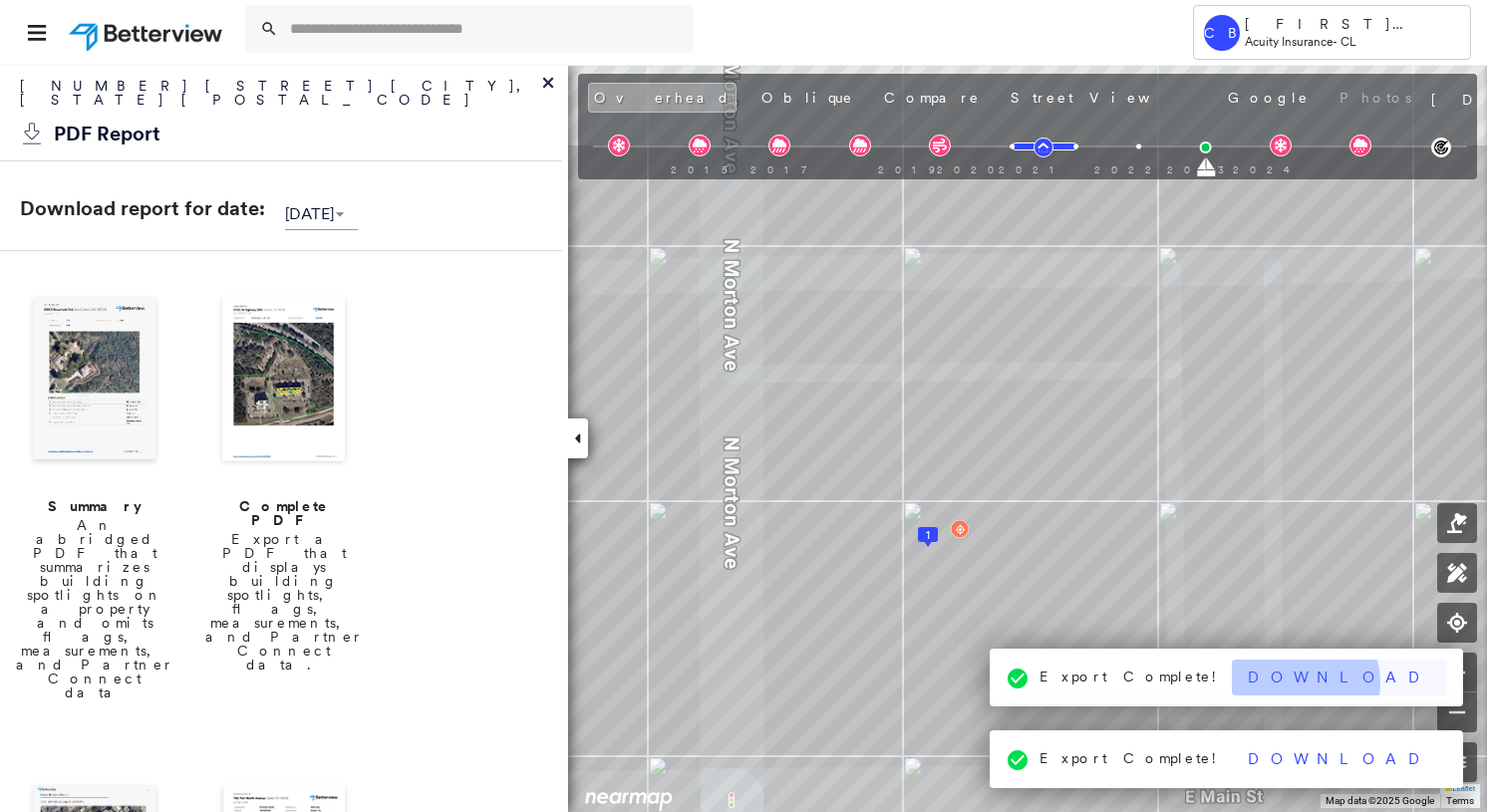 click on "Download" at bounding box center (1339, 677) 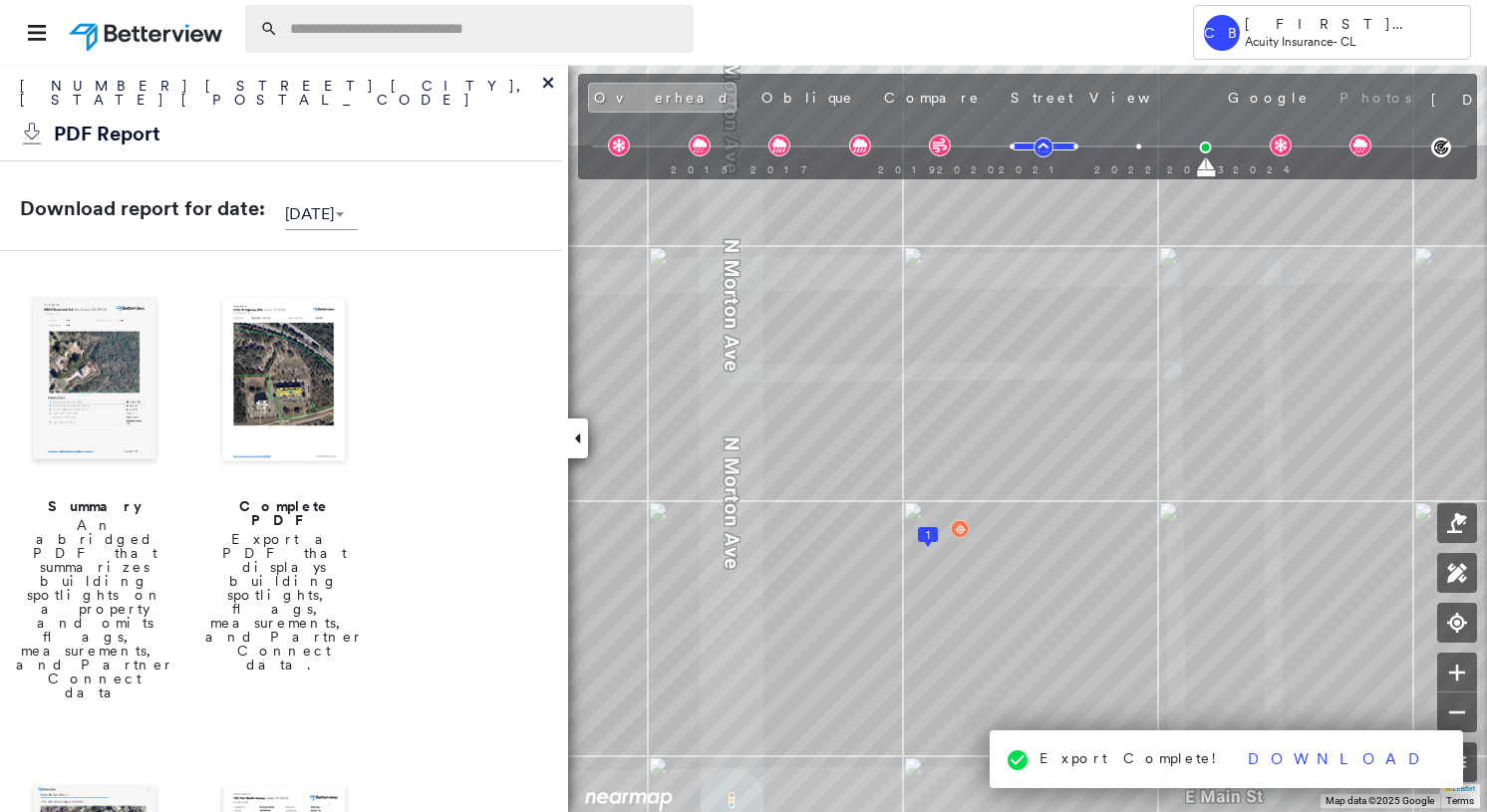 click at bounding box center [483, 29] 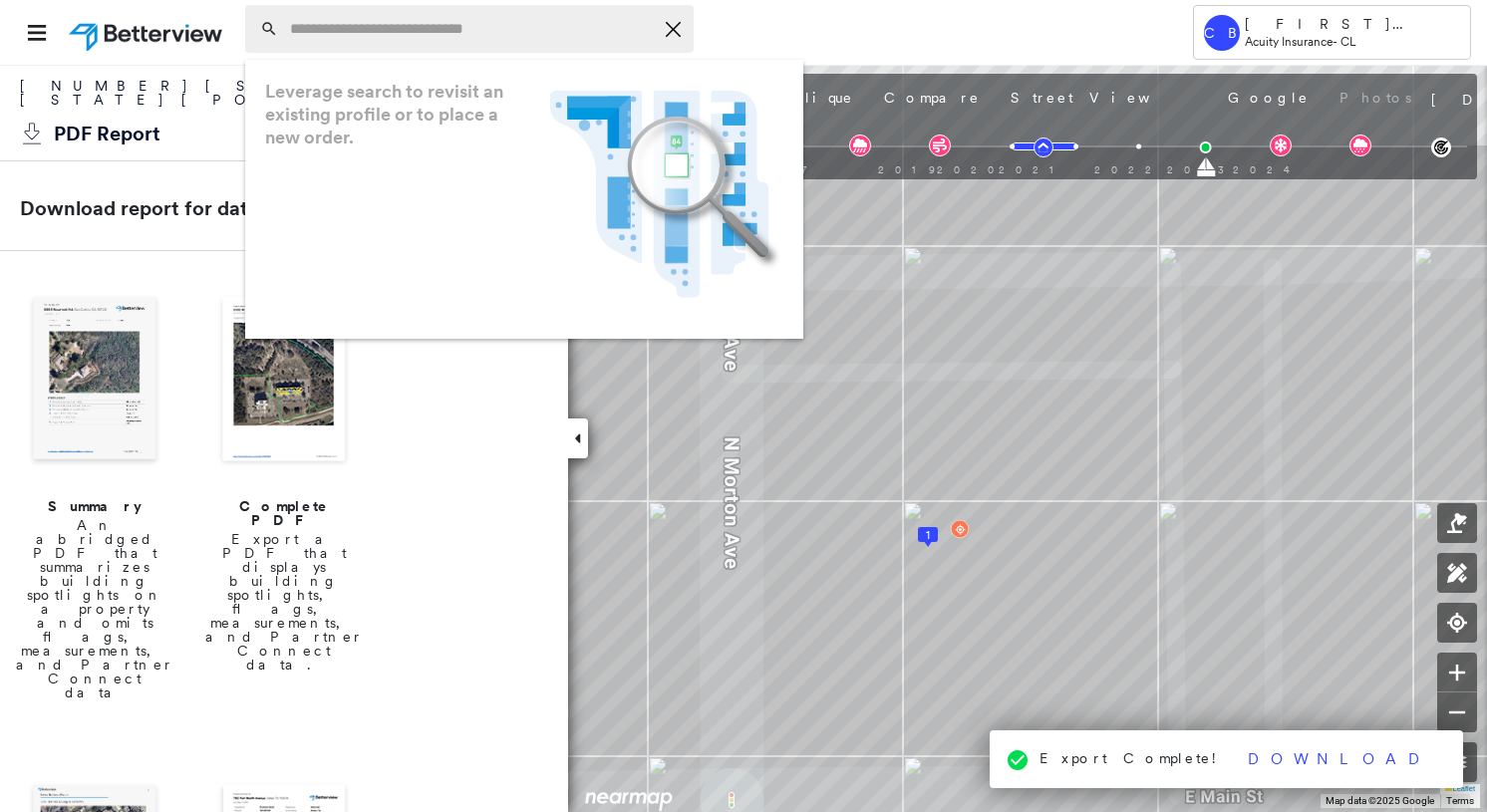 paste on "**********" 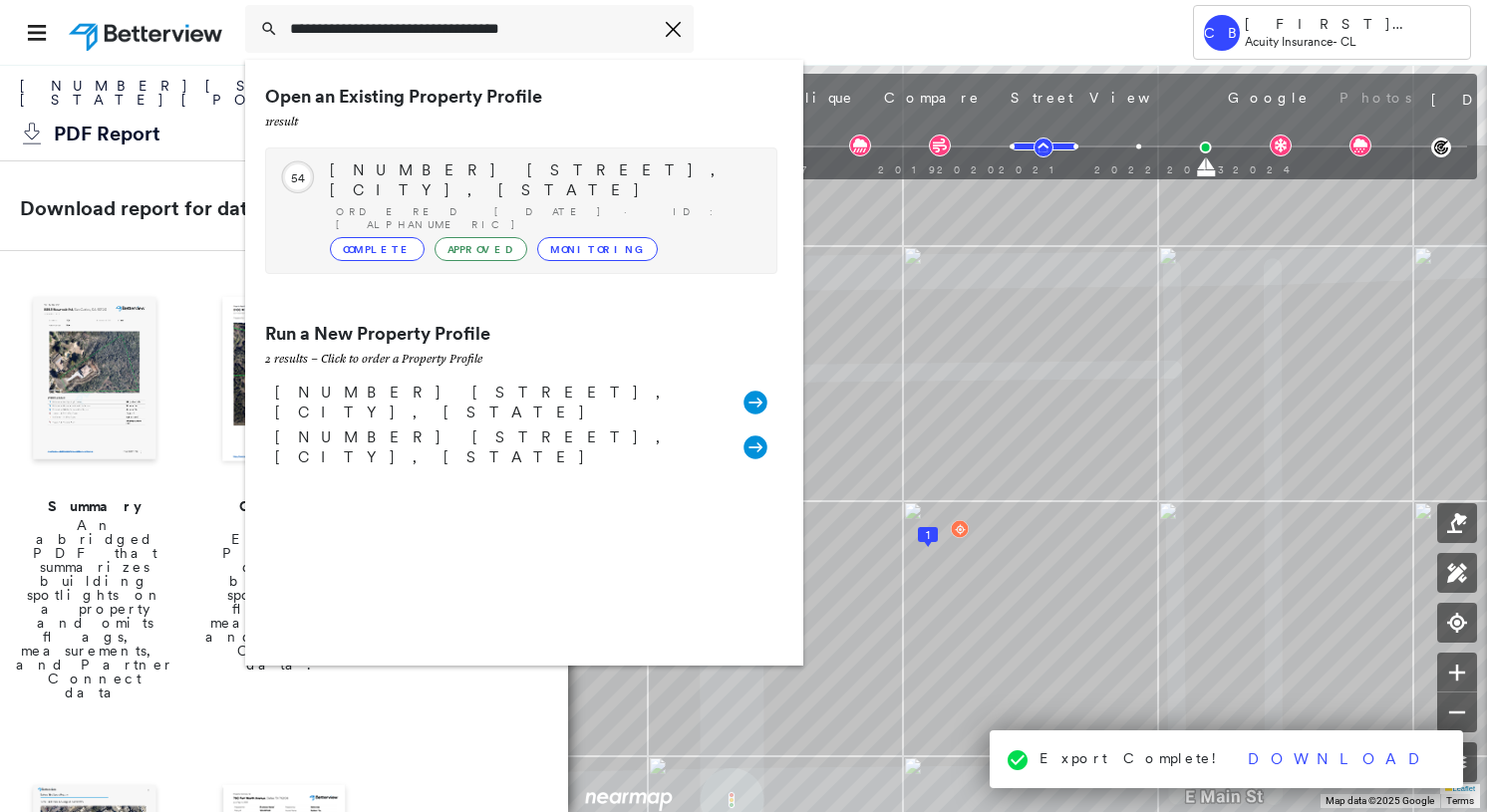 type on "**********" 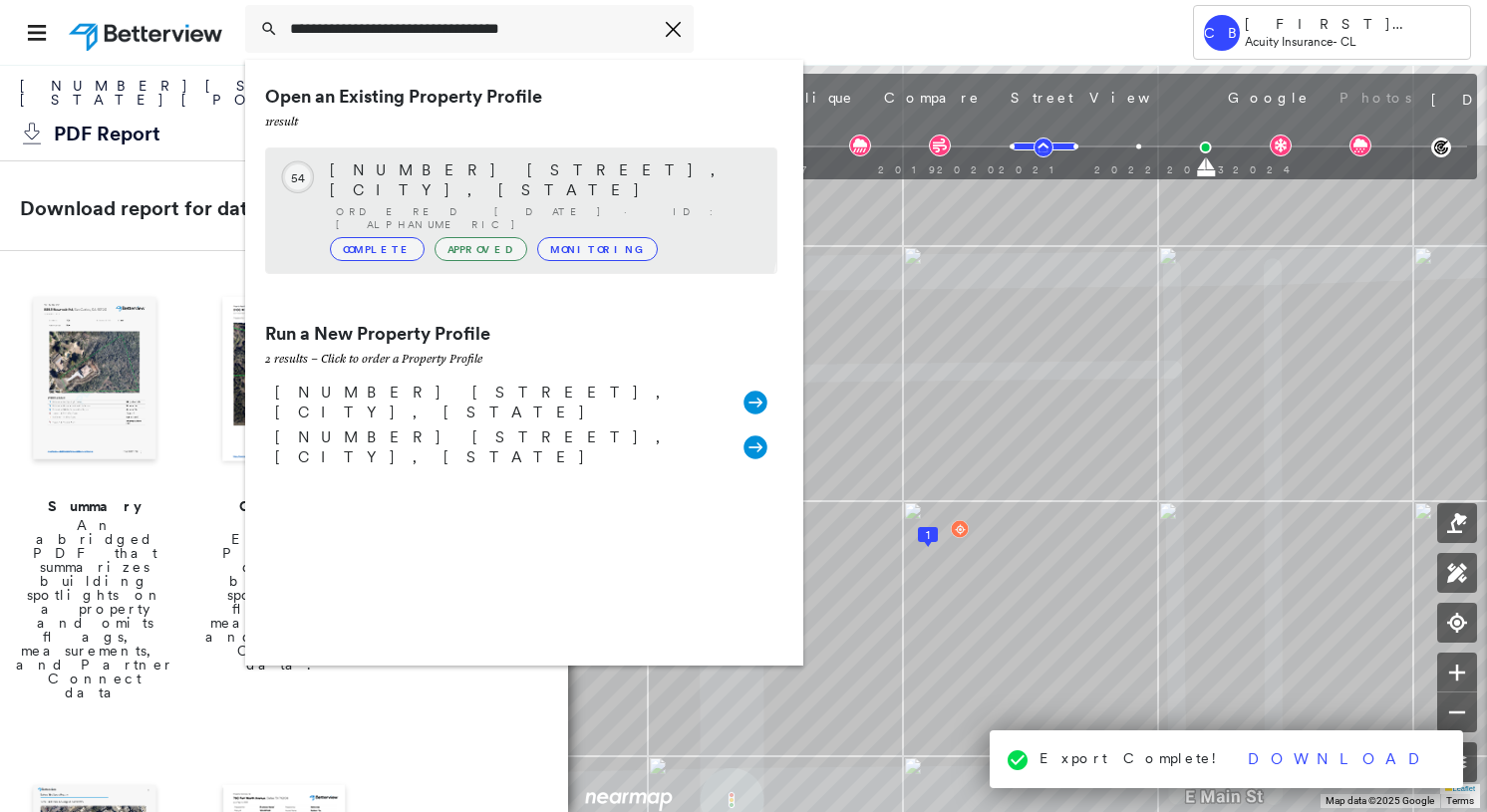 click on "[NUMBER] [STREET], [CITY], [STATE]" at bounding box center (543, 180) 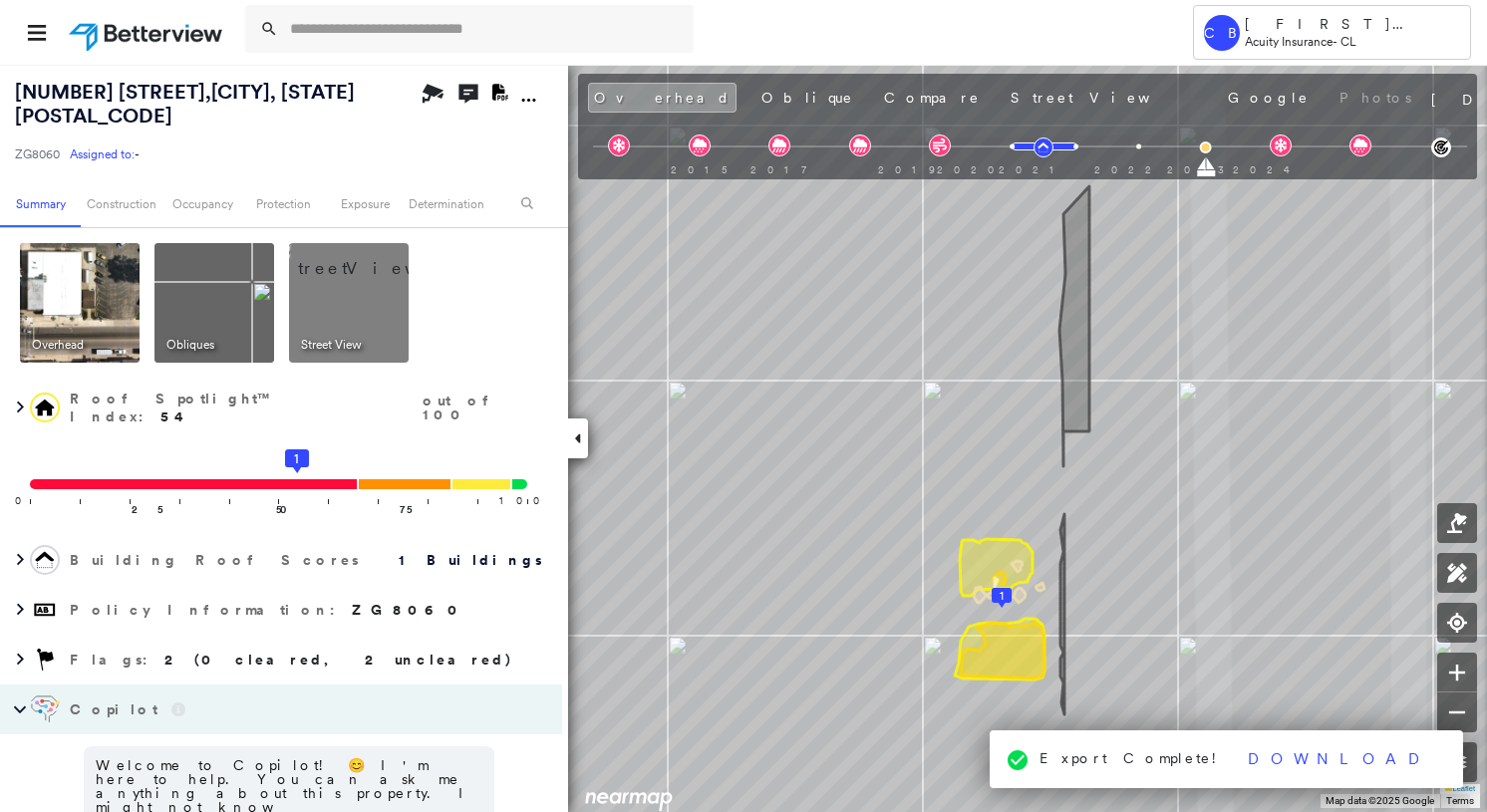 click 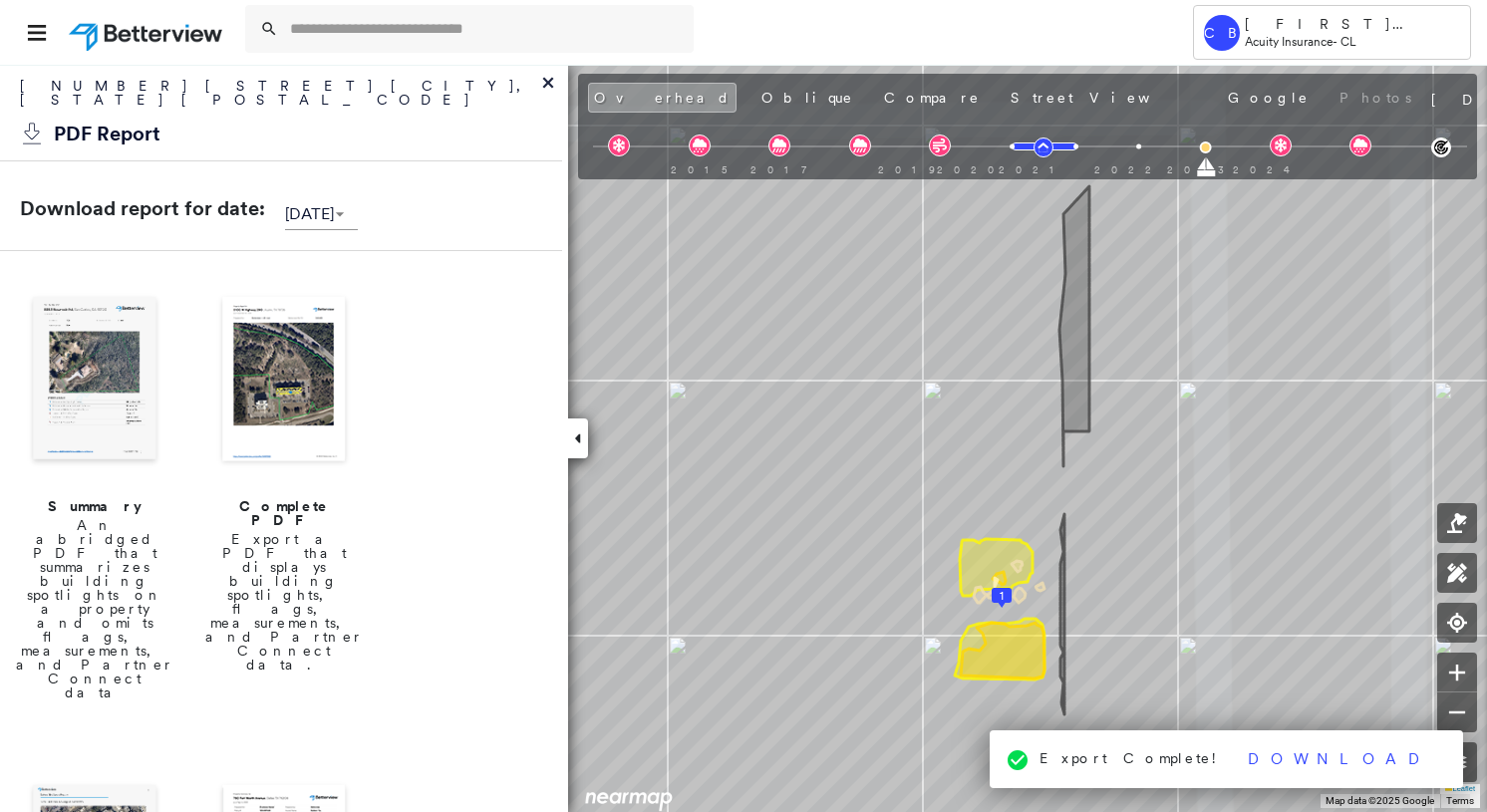 click at bounding box center (284, 381) 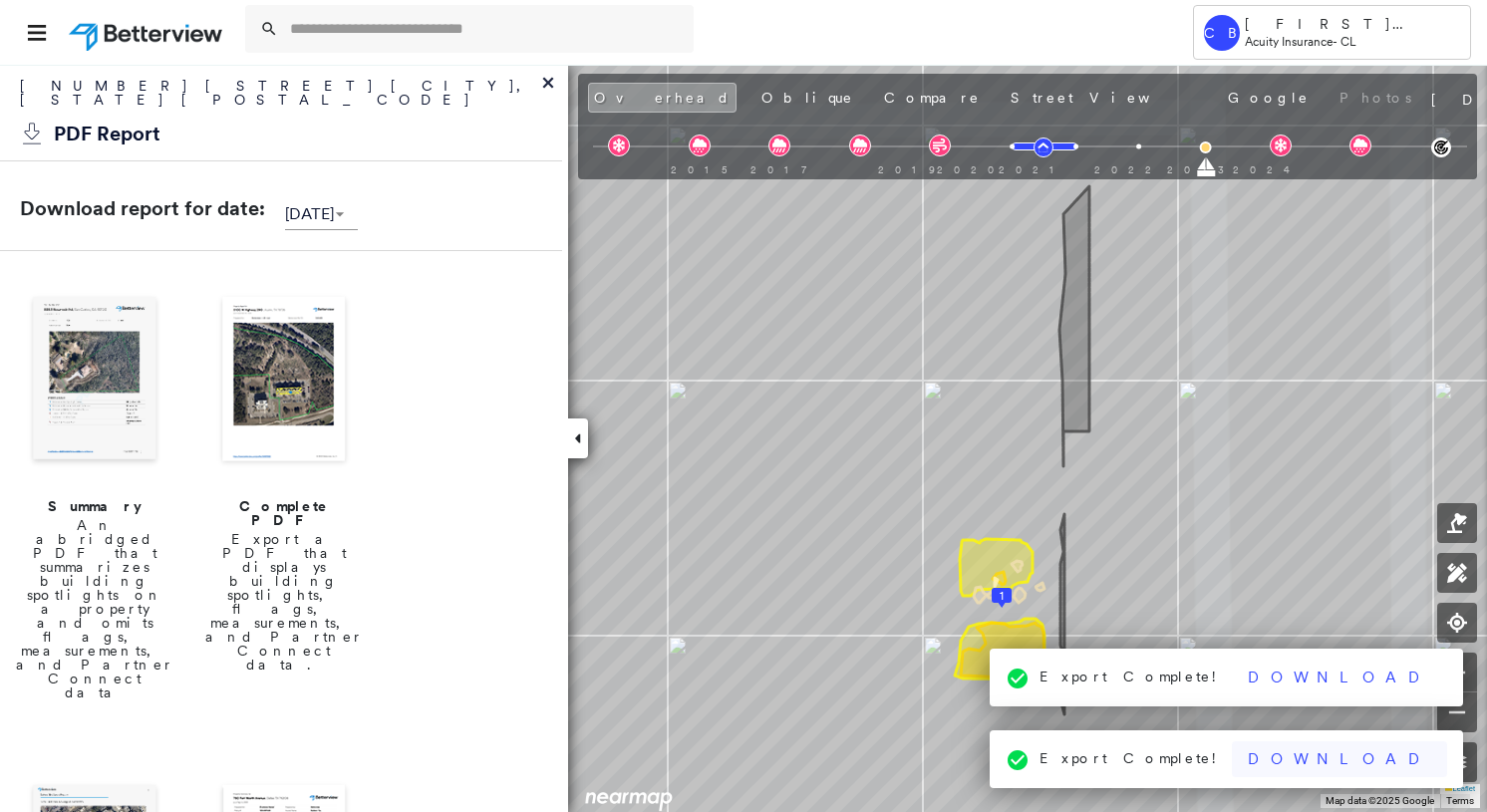 click on "Download" at bounding box center [1339, 759] 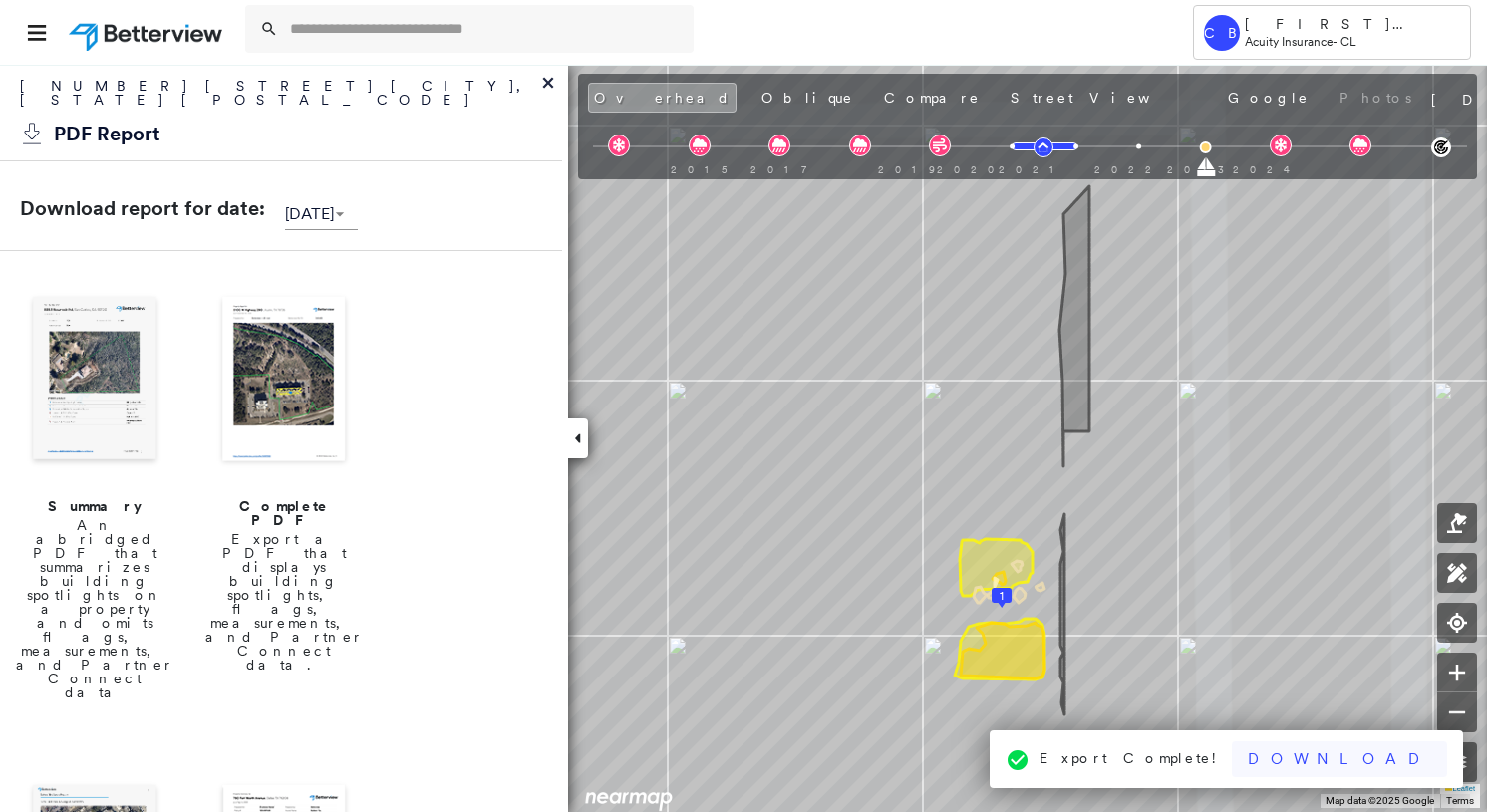 click on "Download" at bounding box center [1339, 759] 